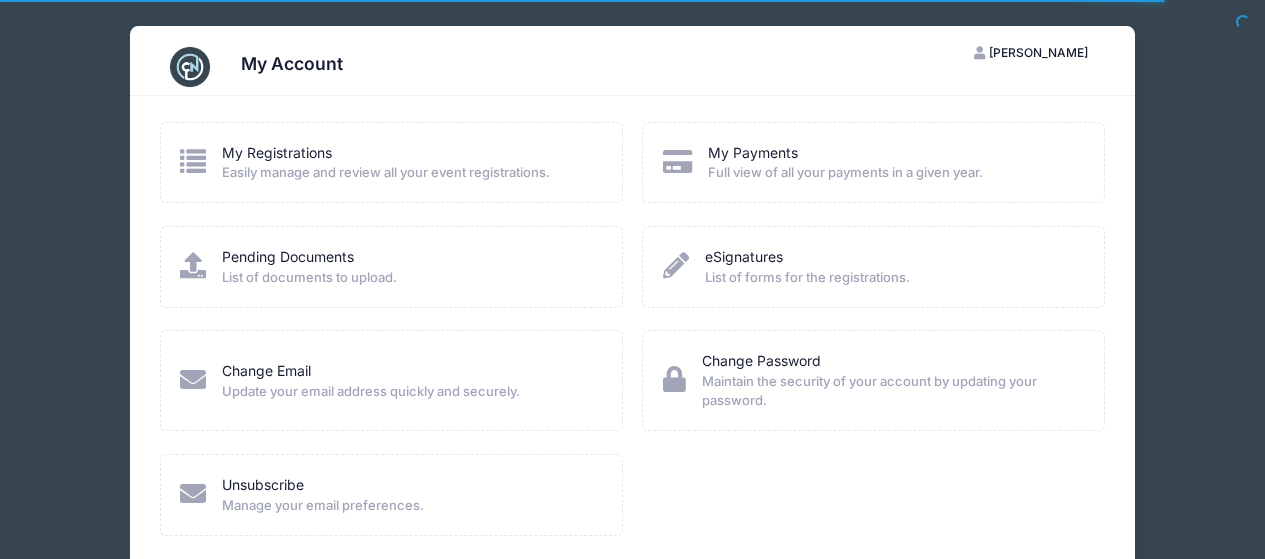 scroll, scrollTop: 0, scrollLeft: 0, axis: both 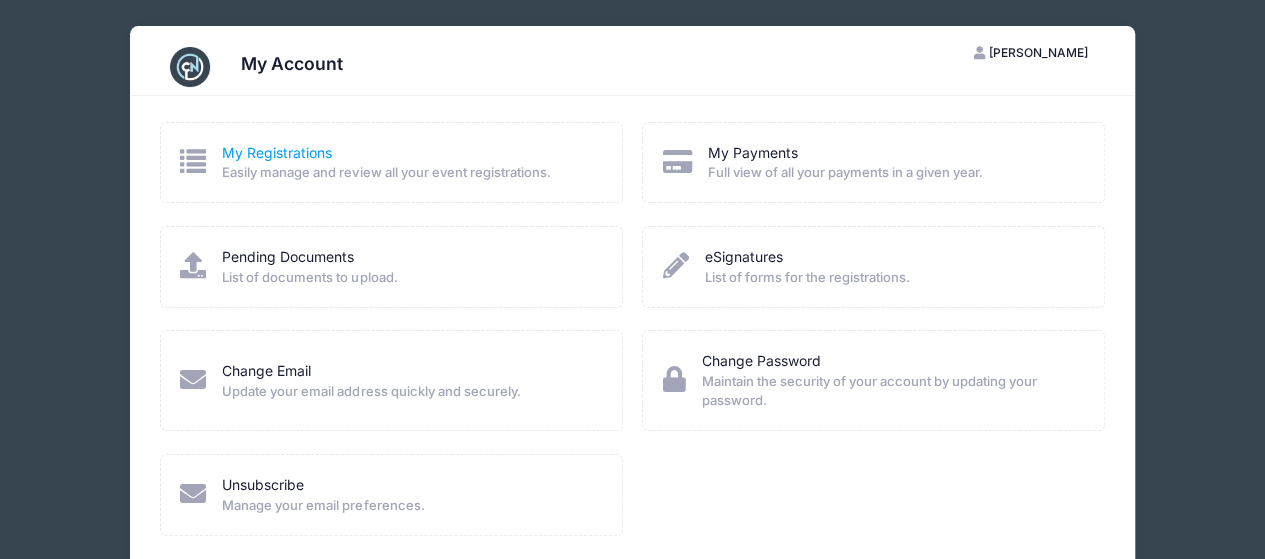 click on "My Registrations" at bounding box center [277, 152] 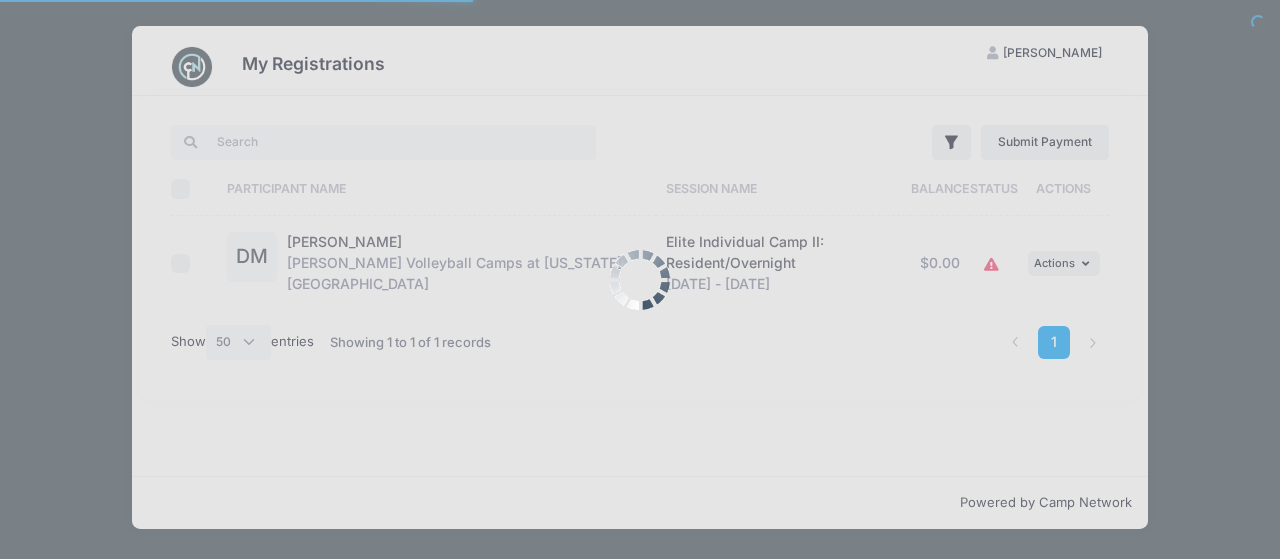 select on "50" 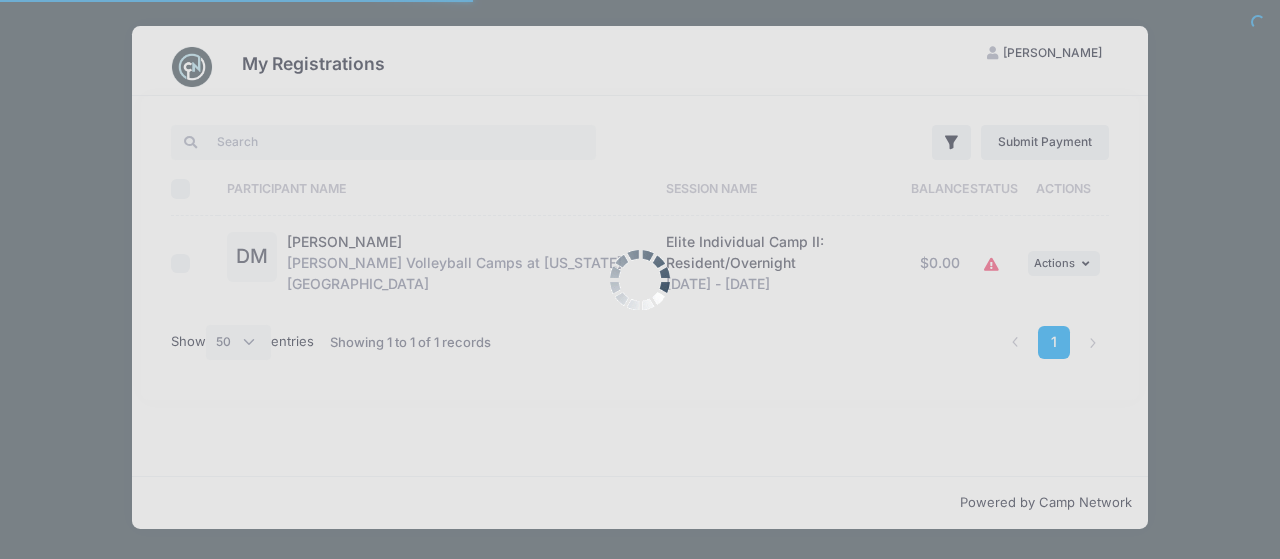 scroll, scrollTop: 0, scrollLeft: 0, axis: both 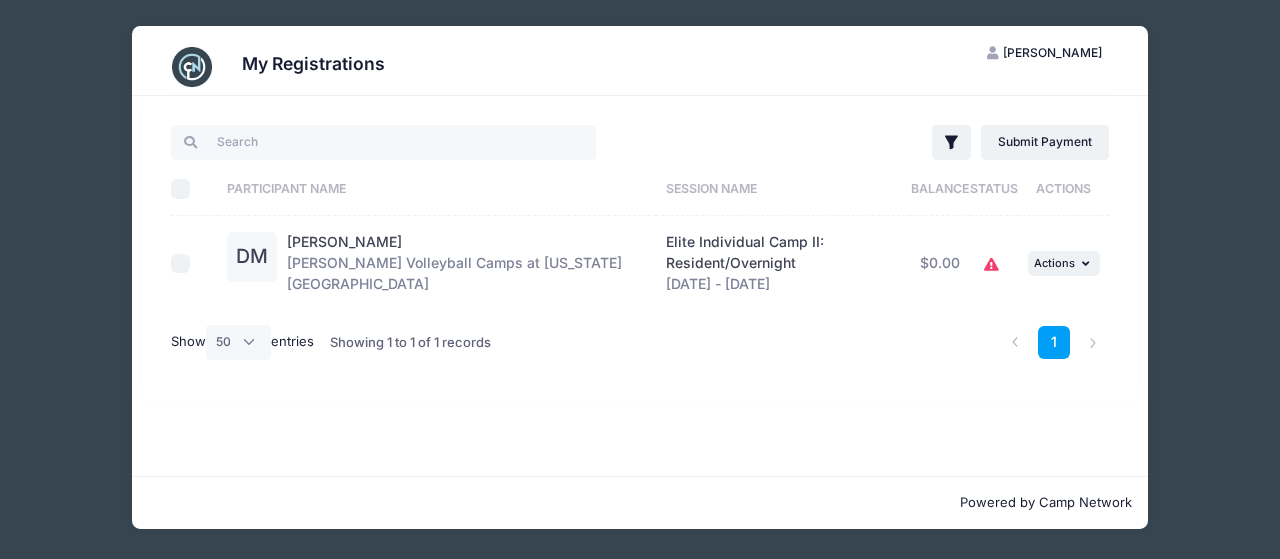 click 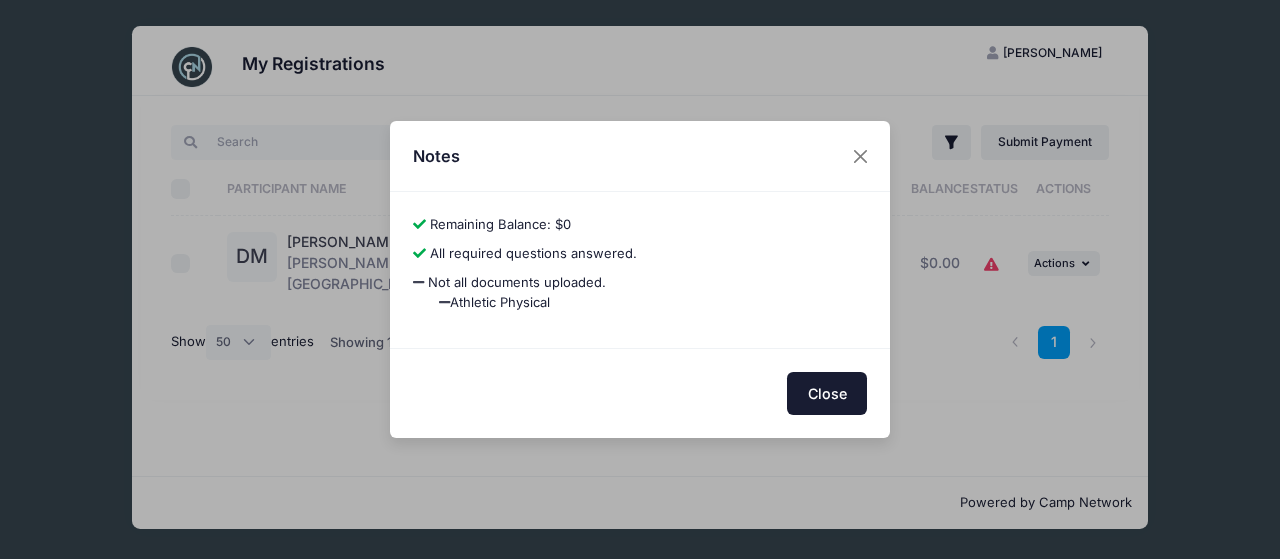 click on "Close" at bounding box center [827, 393] 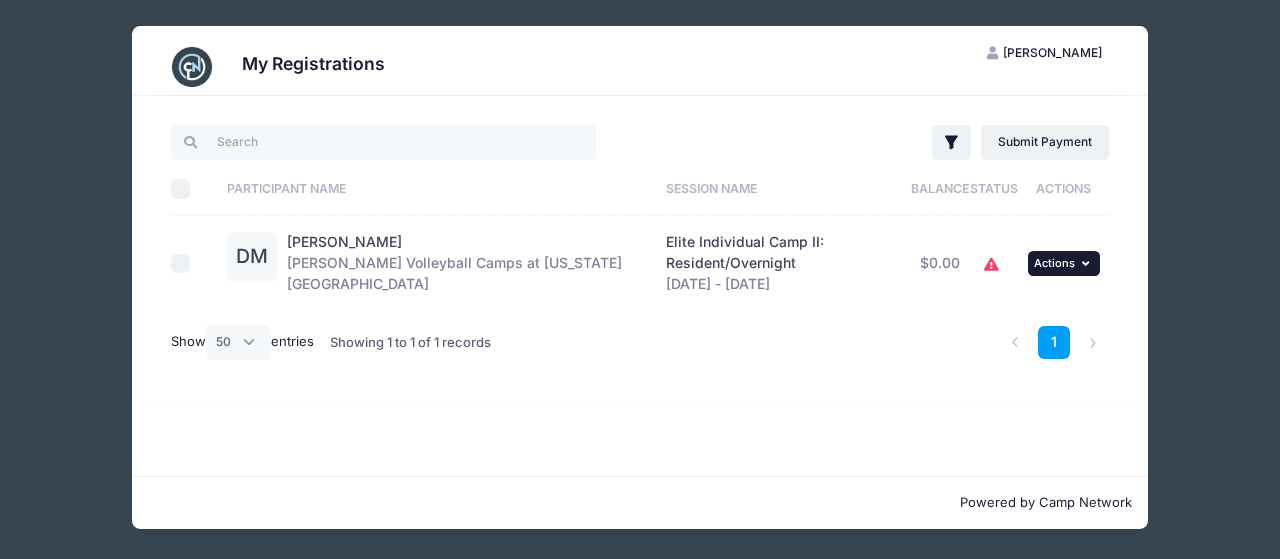 click on "Actions" at bounding box center [1054, 263] 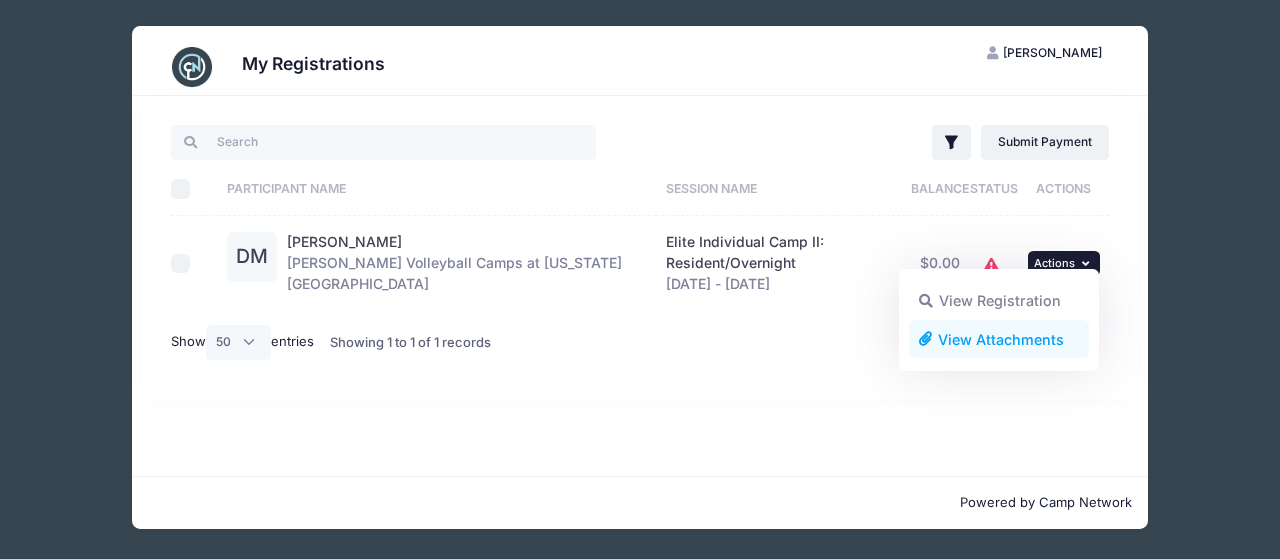 click on "View Attachments" at bounding box center (999, 339) 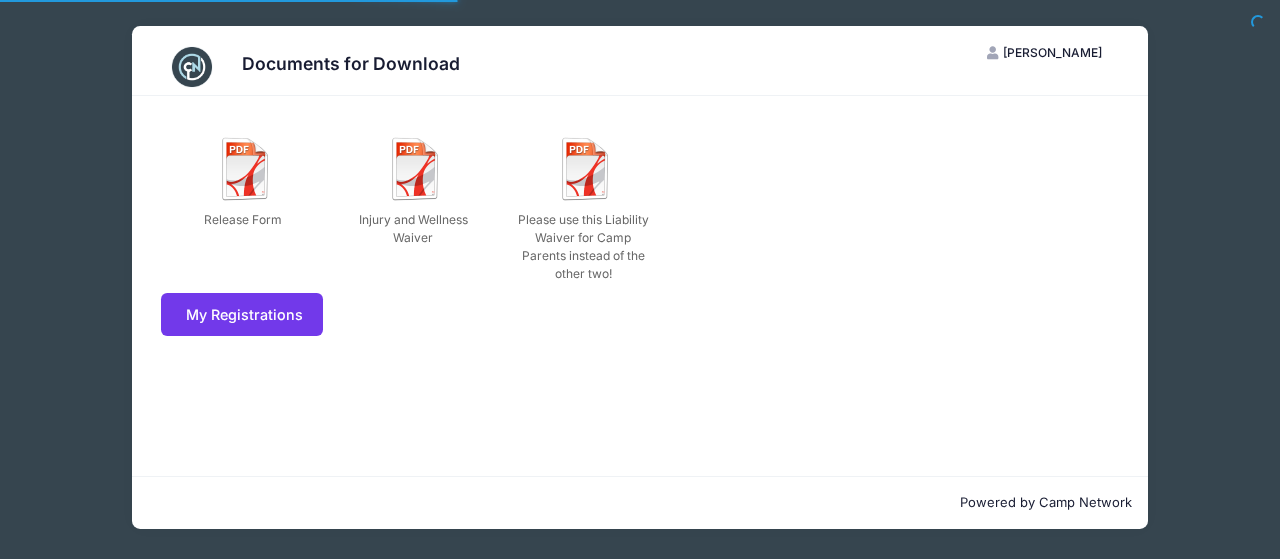 scroll, scrollTop: 0, scrollLeft: 0, axis: both 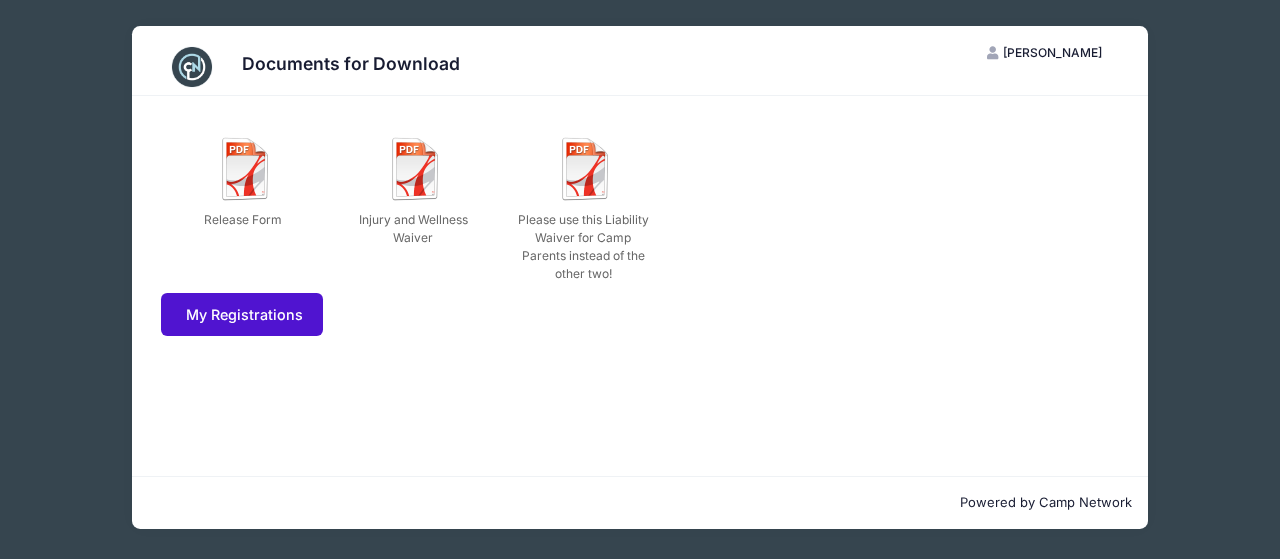 click on "My Registrations" at bounding box center (242, 314) 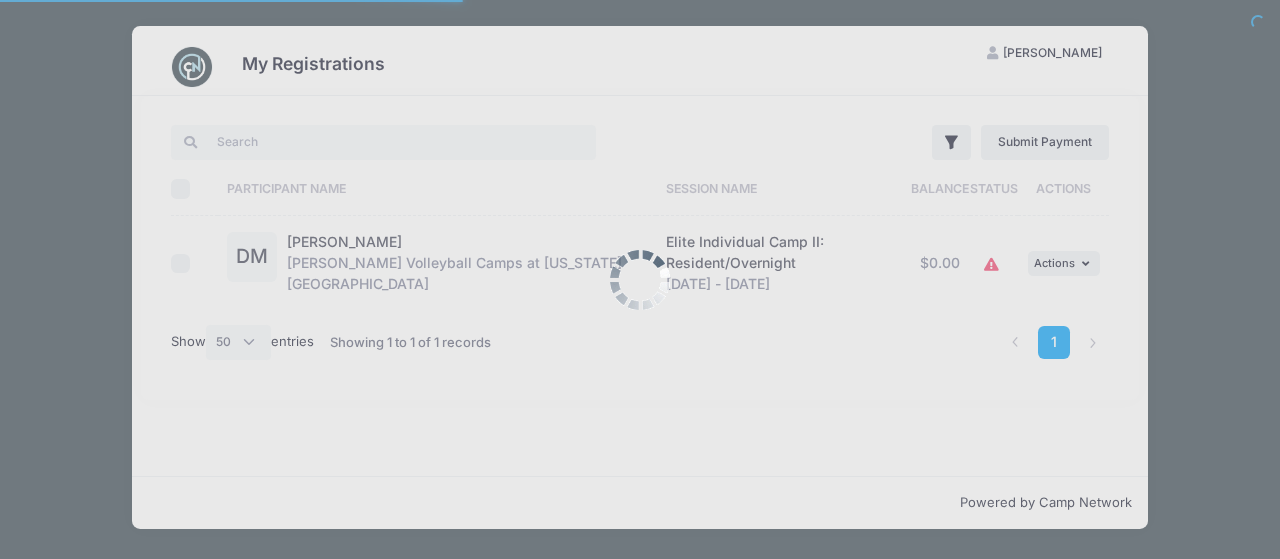 select on "50" 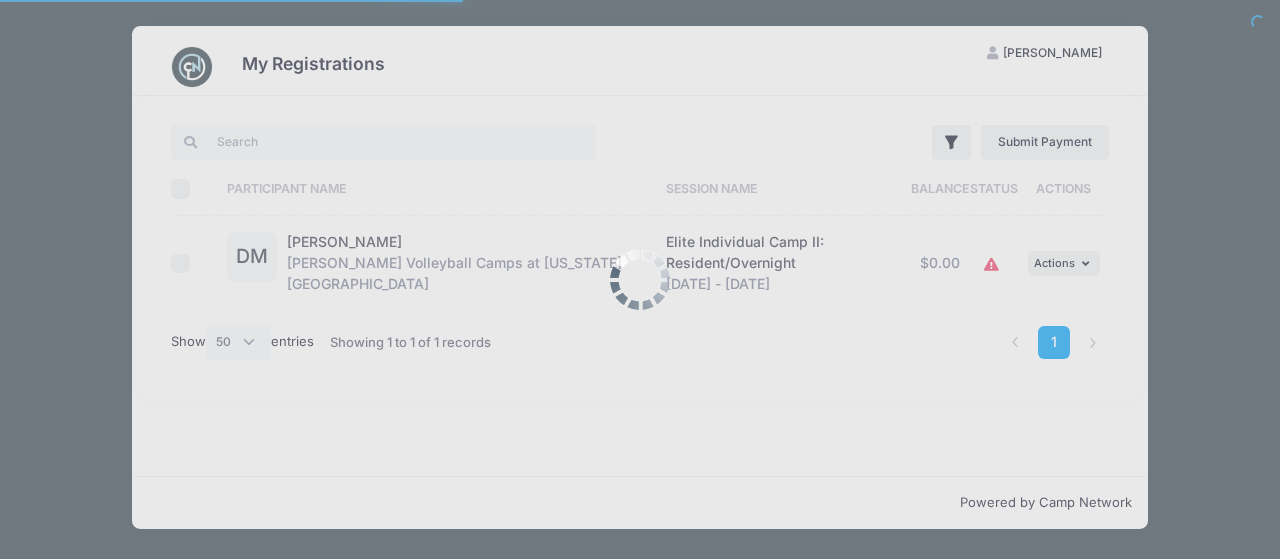 scroll, scrollTop: 0, scrollLeft: 0, axis: both 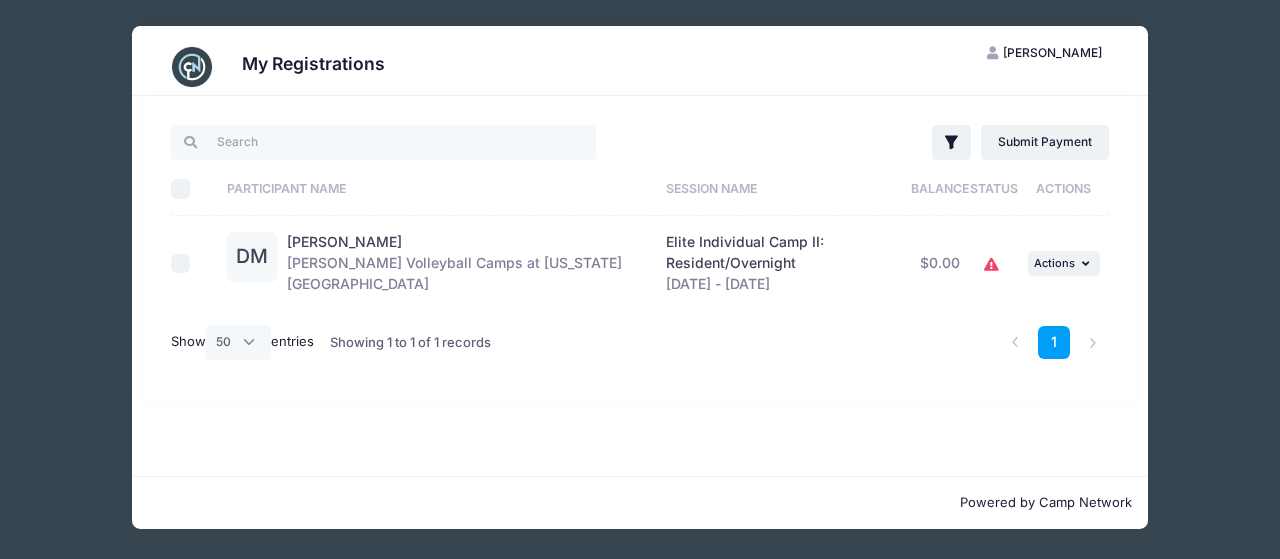 click 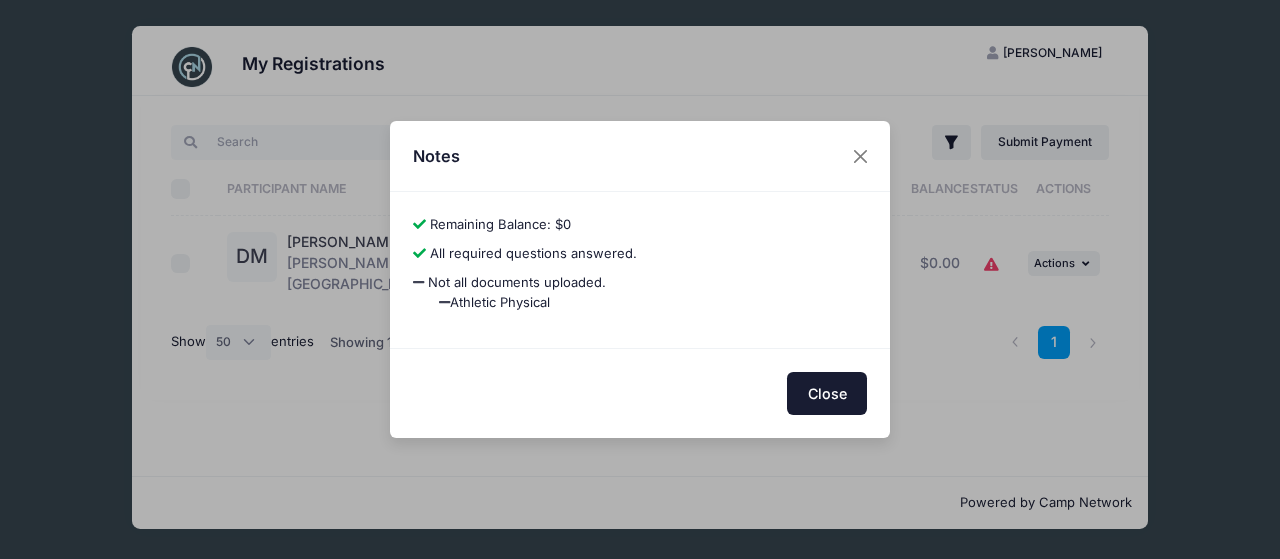 click on "Close" at bounding box center (827, 393) 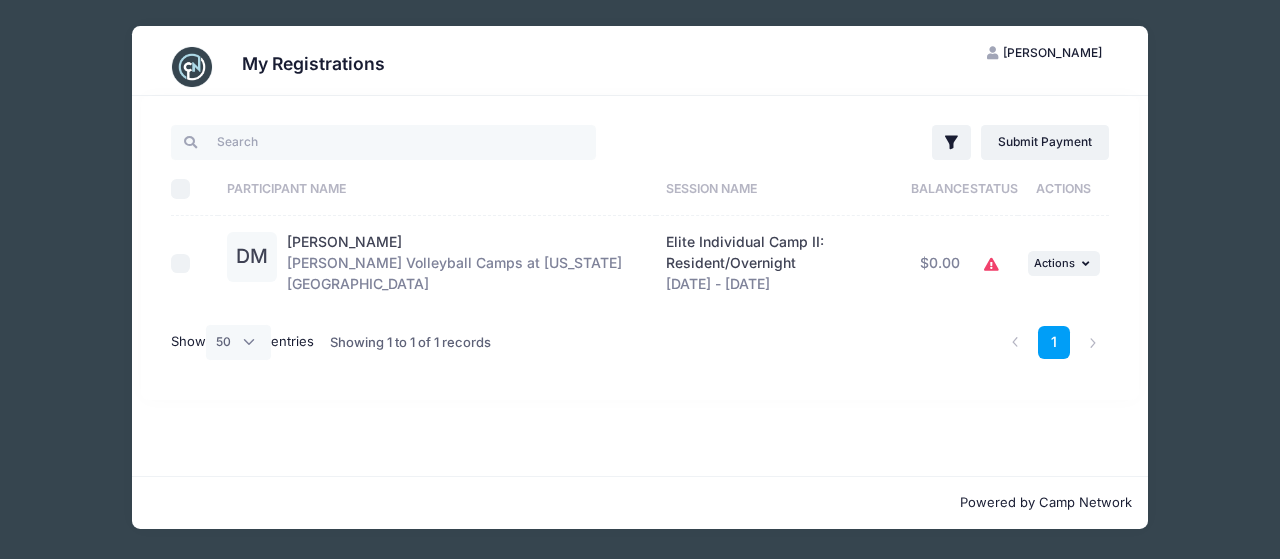 click on "[PERSON_NAME]" at bounding box center (1052, 52) 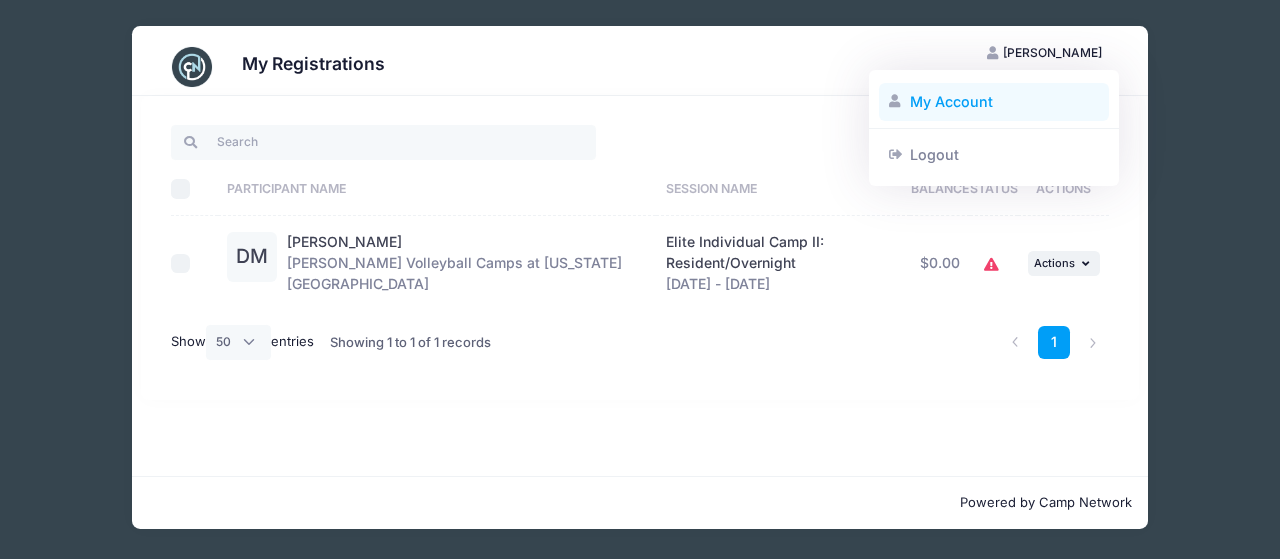 click on "My Account" at bounding box center (994, 102) 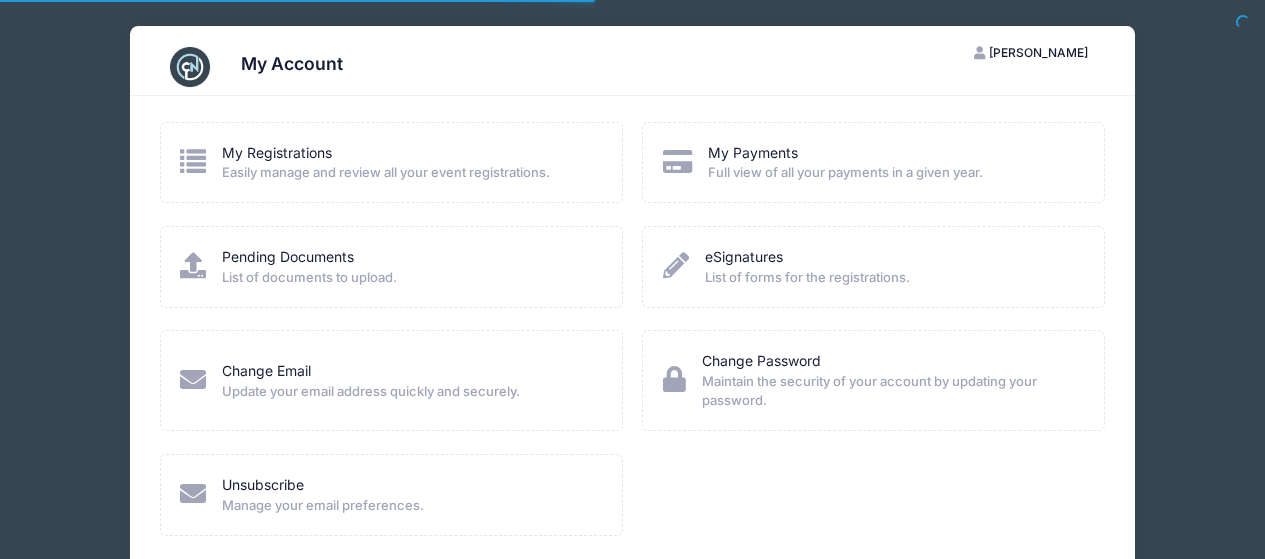scroll, scrollTop: 0, scrollLeft: 0, axis: both 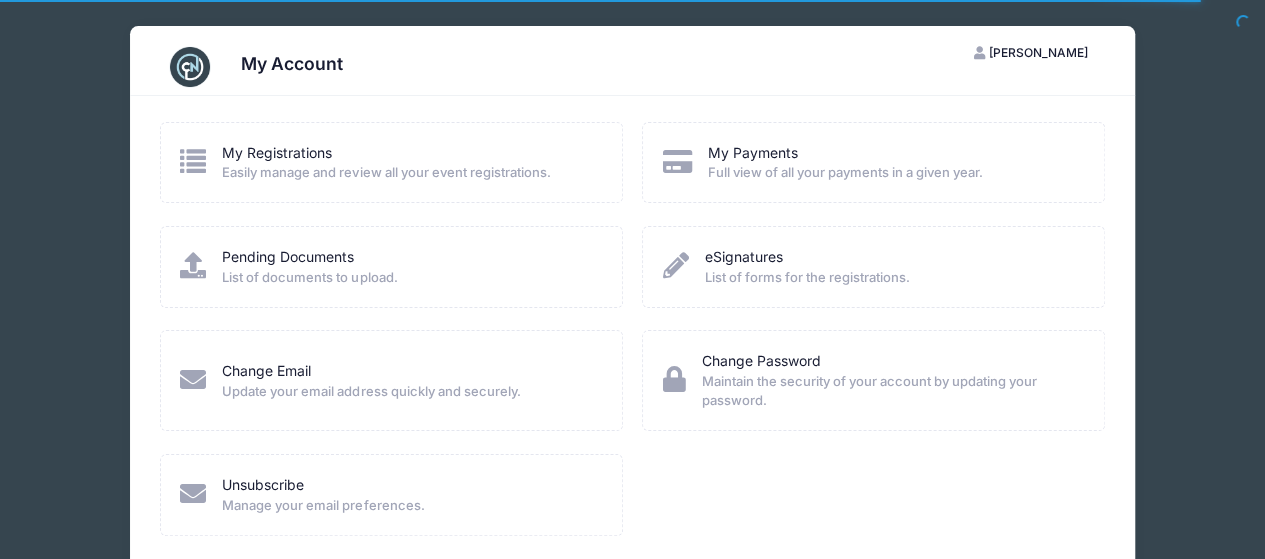 click on "List of documents to upload." at bounding box center [309, 278] 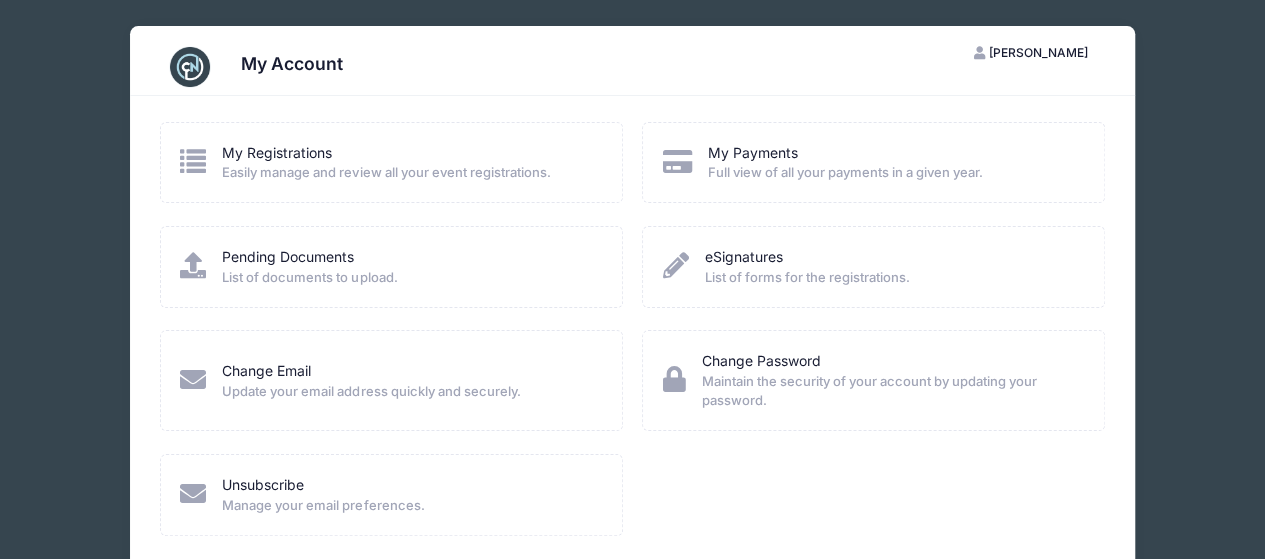 click at bounding box center (193, 265) 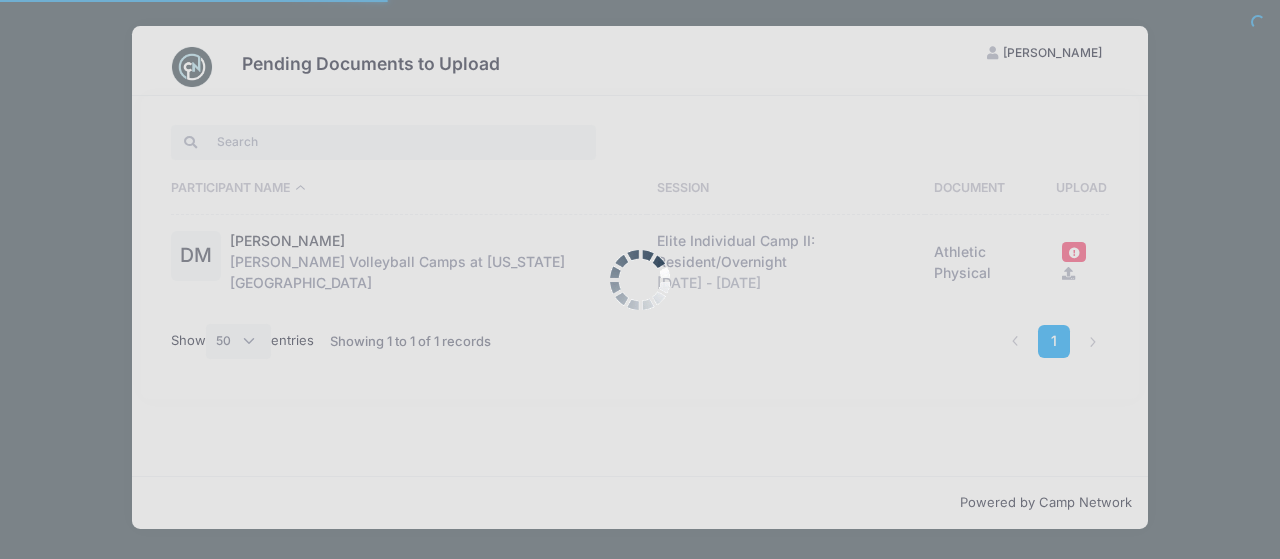 select on "50" 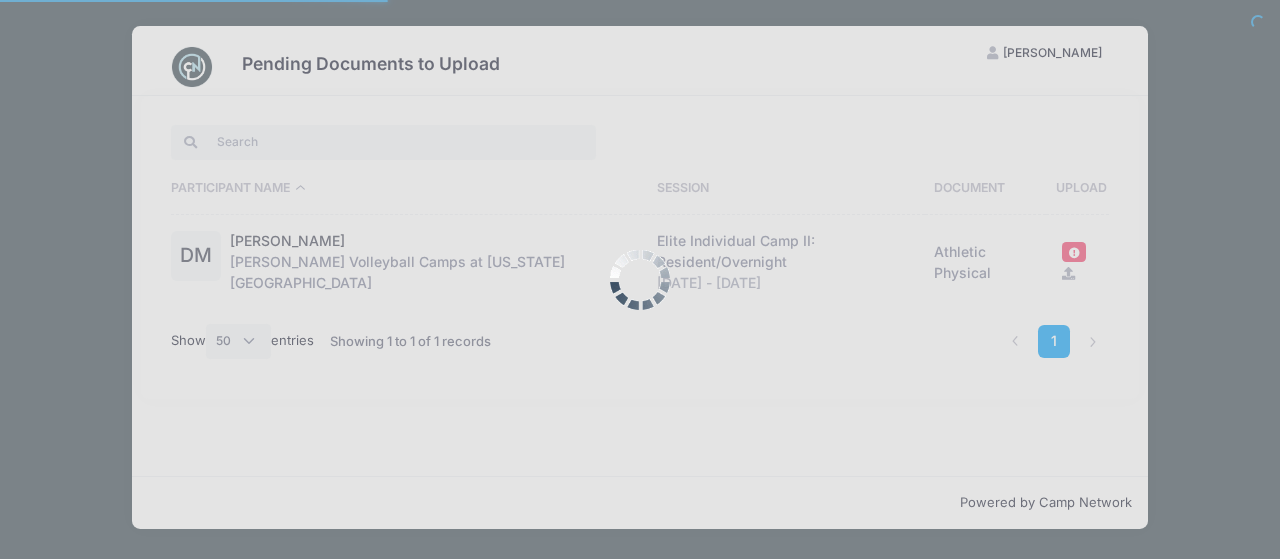 scroll, scrollTop: 0, scrollLeft: 0, axis: both 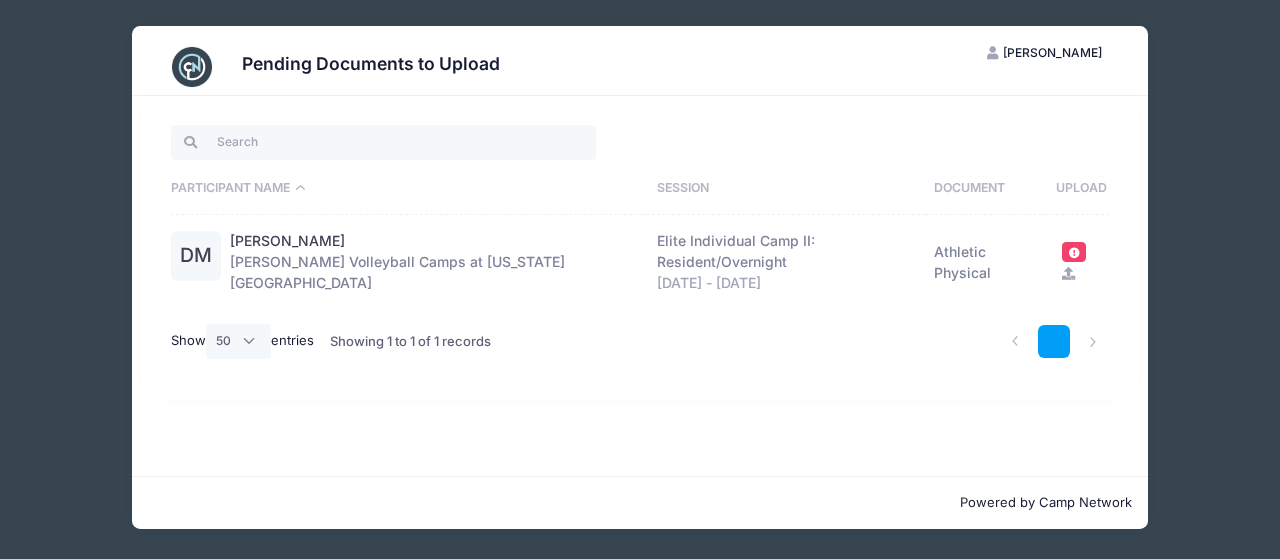 click on "1" at bounding box center (1054, 341) 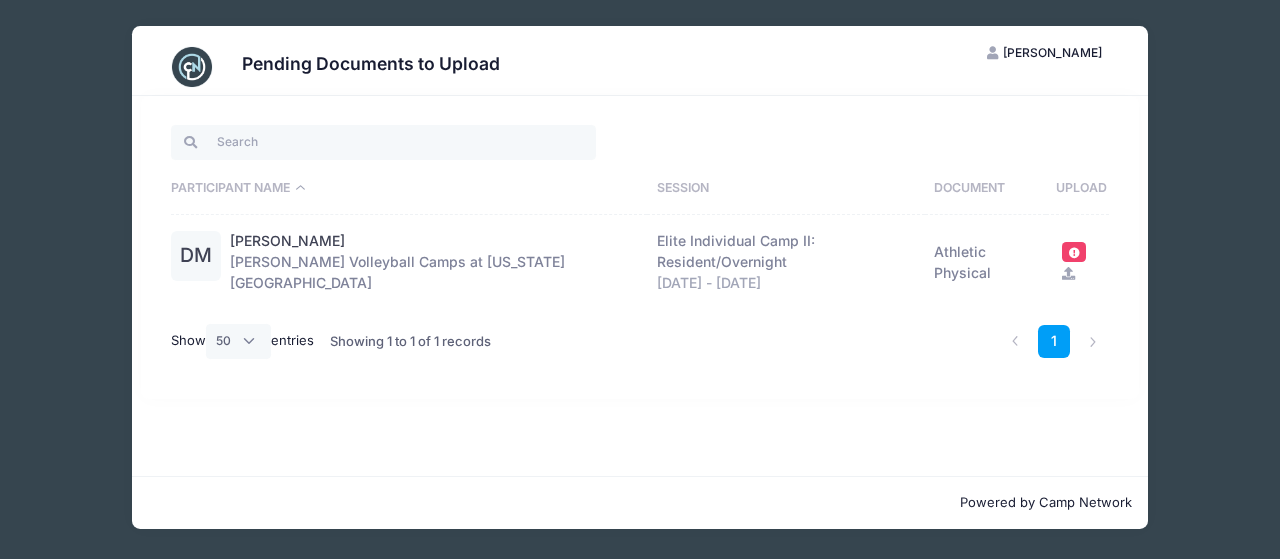 click at bounding box center [1068, 273] 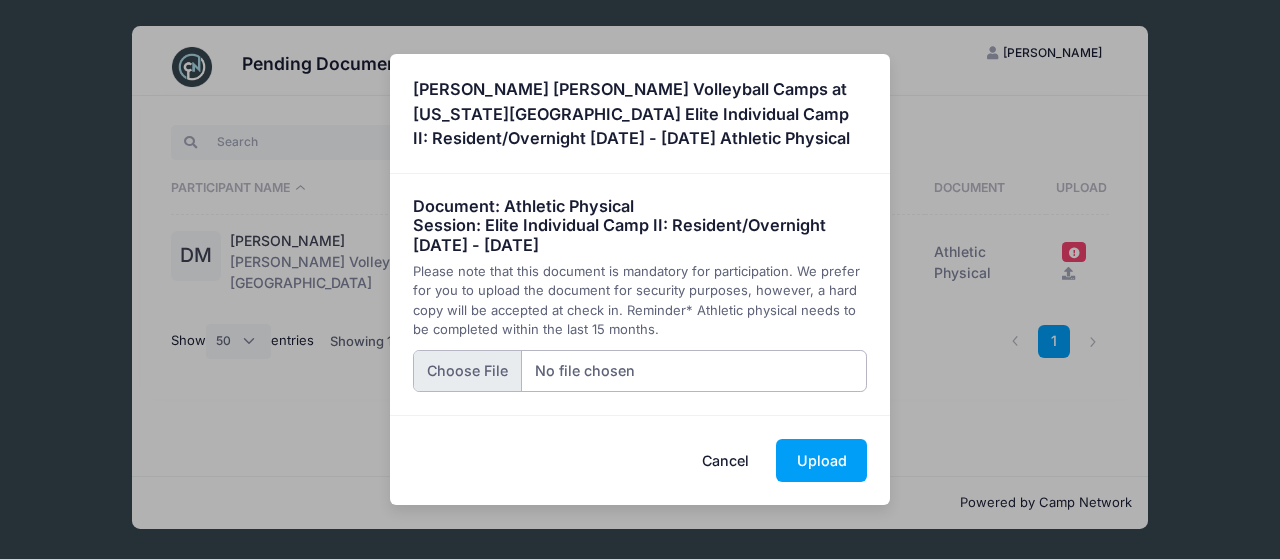 click at bounding box center (640, 371) 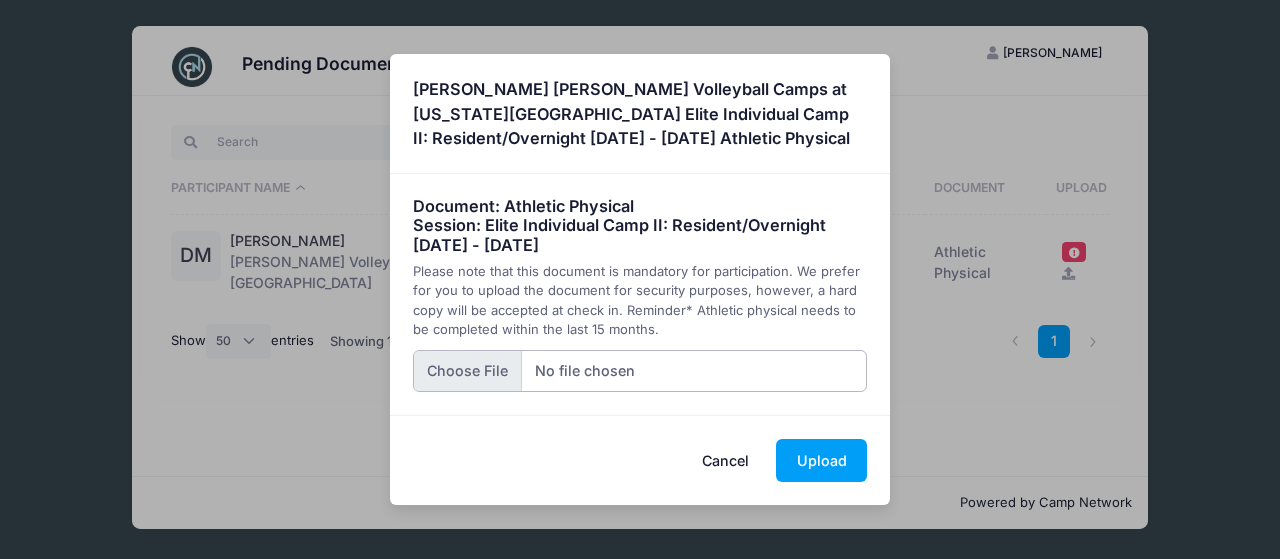 type on "C:\fakepath\Dara Mason Physical 2025.pdf" 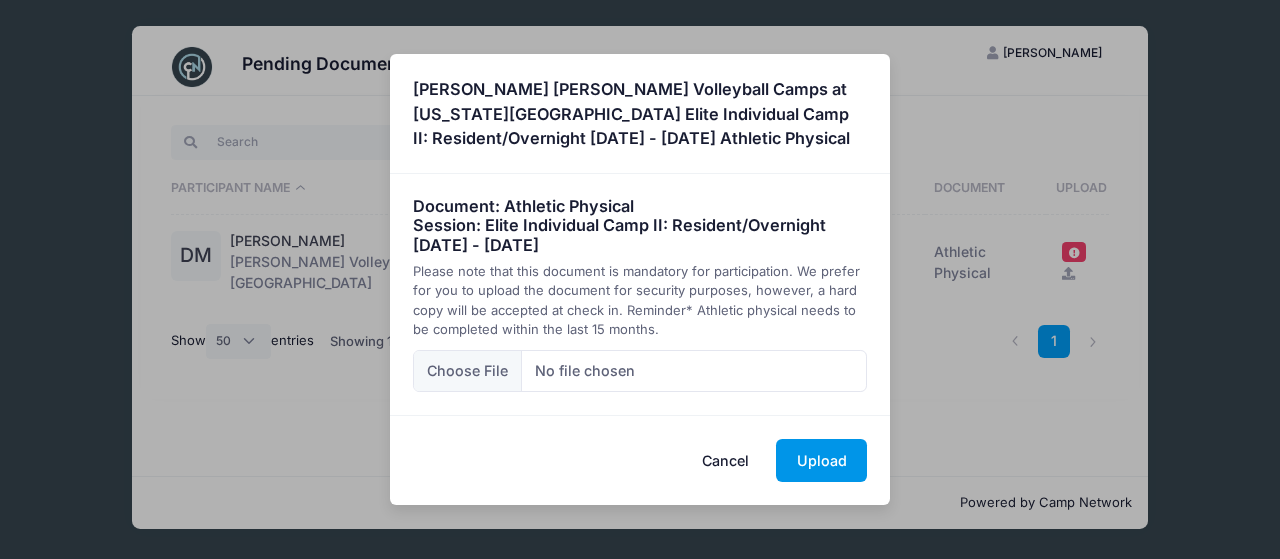 click on "Upload" at bounding box center [821, 460] 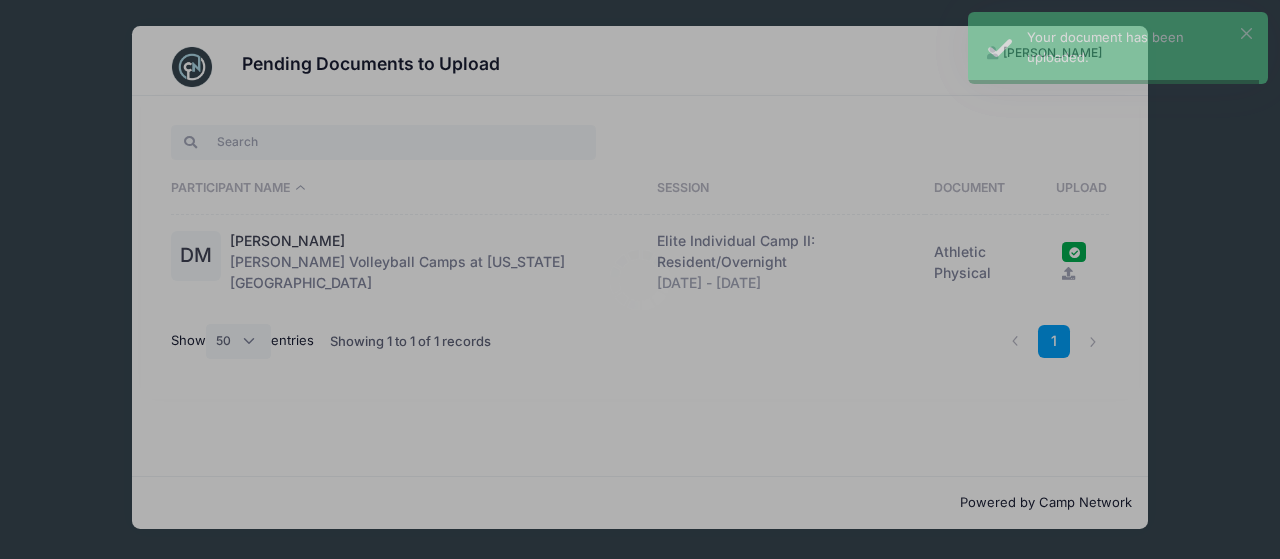 scroll, scrollTop: 0, scrollLeft: 0, axis: both 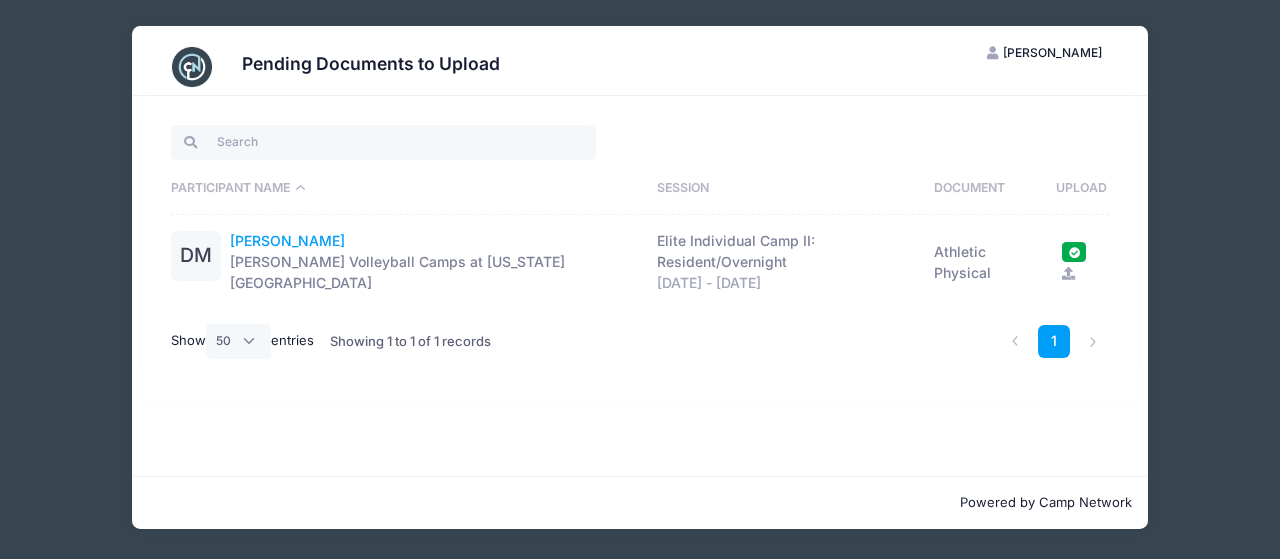 click on "[PERSON_NAME]" at bounding box center [287, 241] 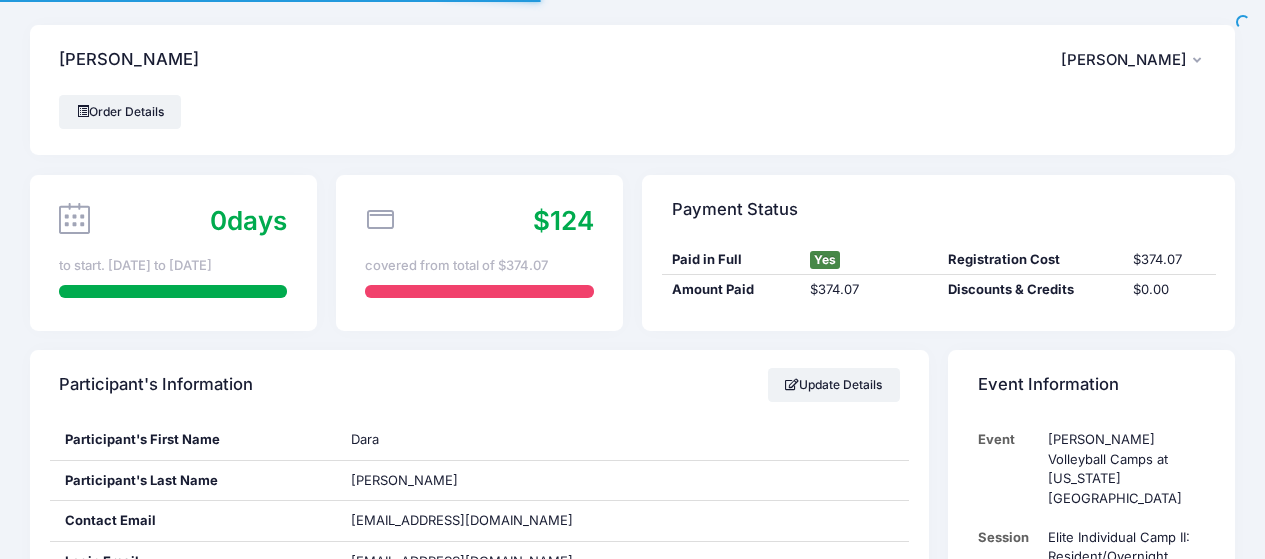 scroll, scrollTop: 0, scrollLeft: 0, axis: both 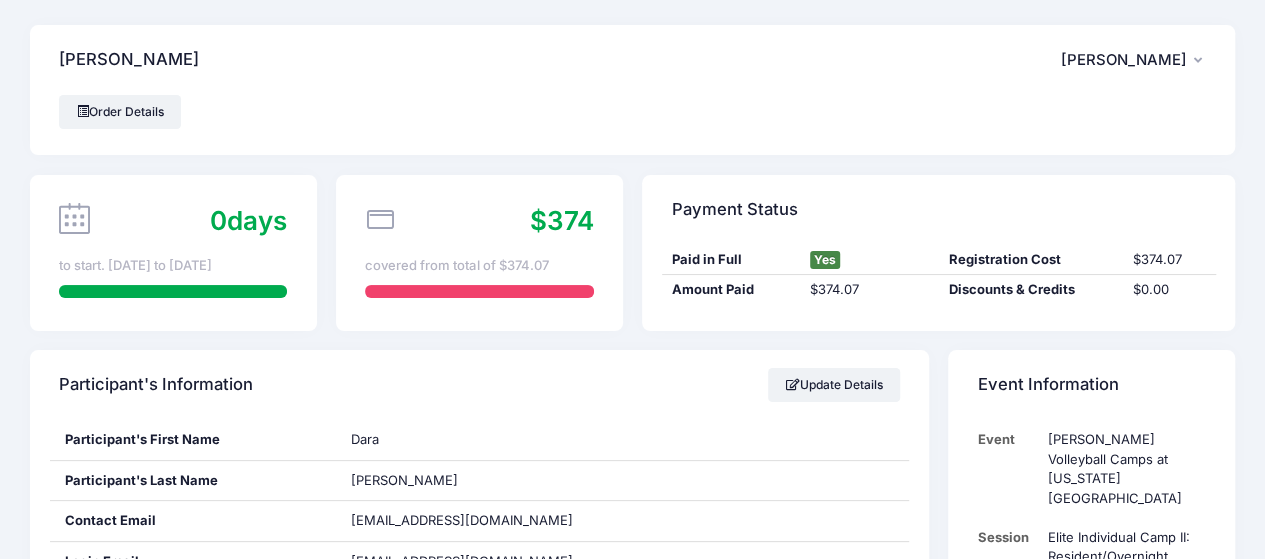 click on "covered from total of $374.07" at bounding box center [479, 266] 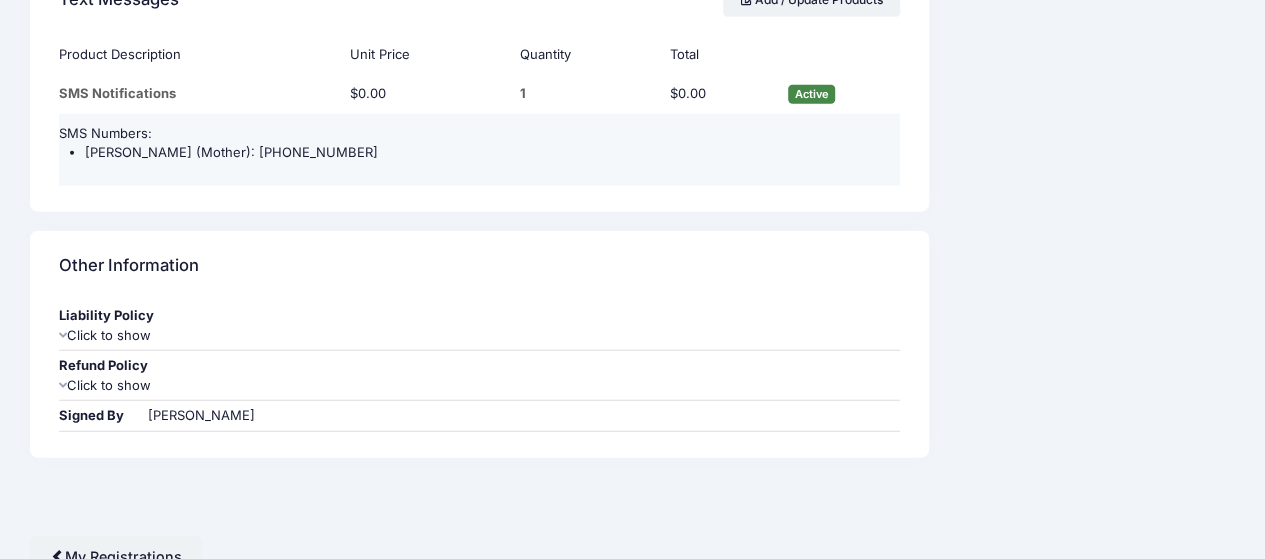 scroll, scrollTop: 2399, scrollLeft: 0, axis: vertical 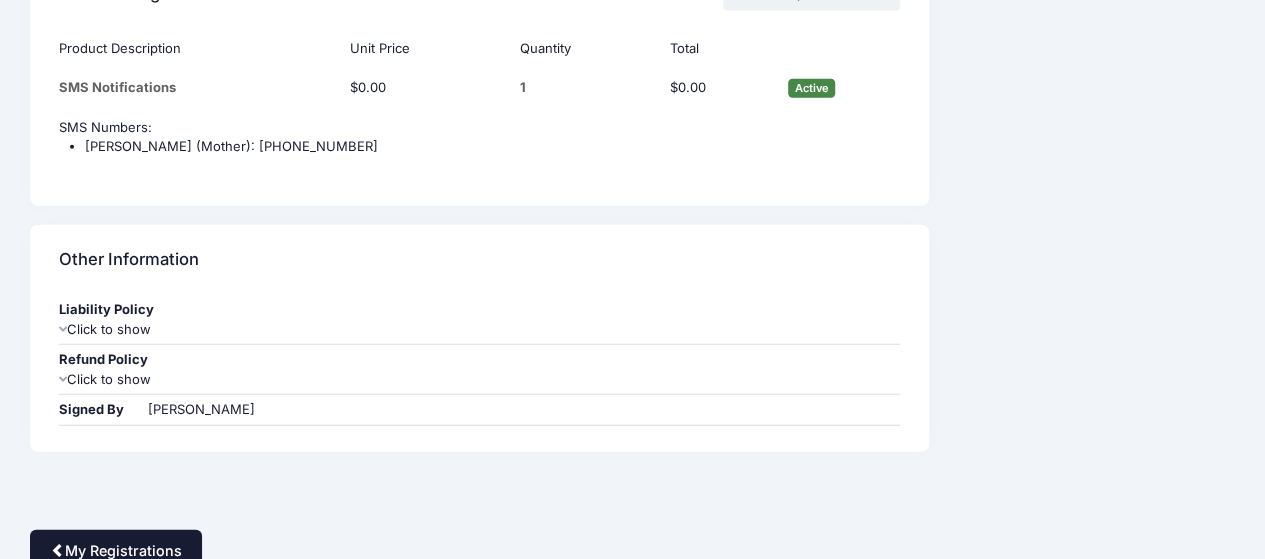 click on "My Registrations" at bounding box center [116, 551] 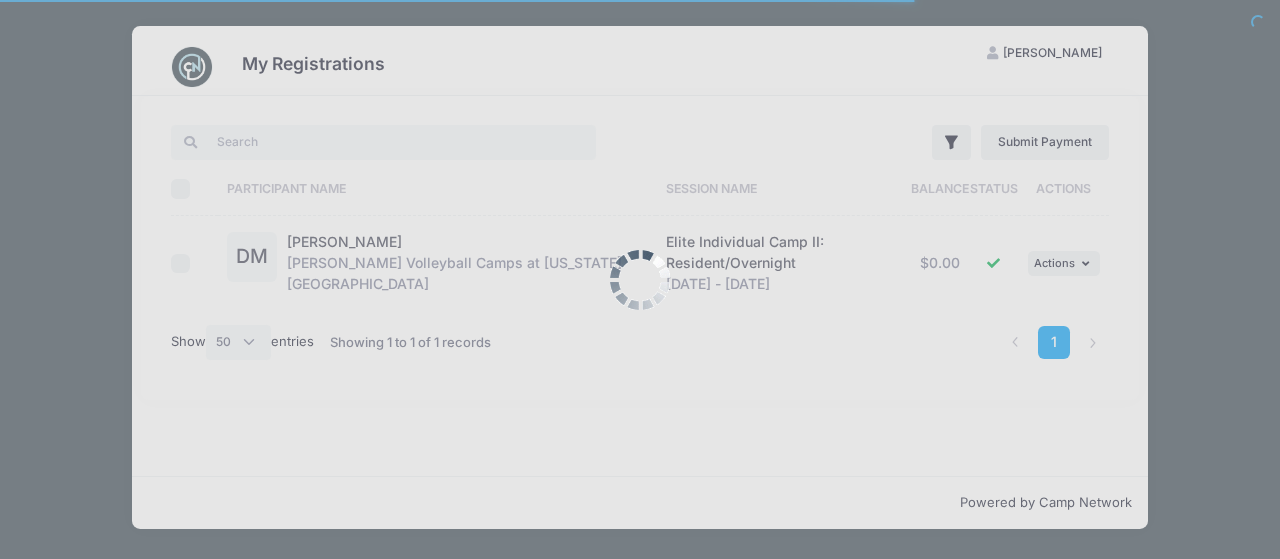 select on "50" 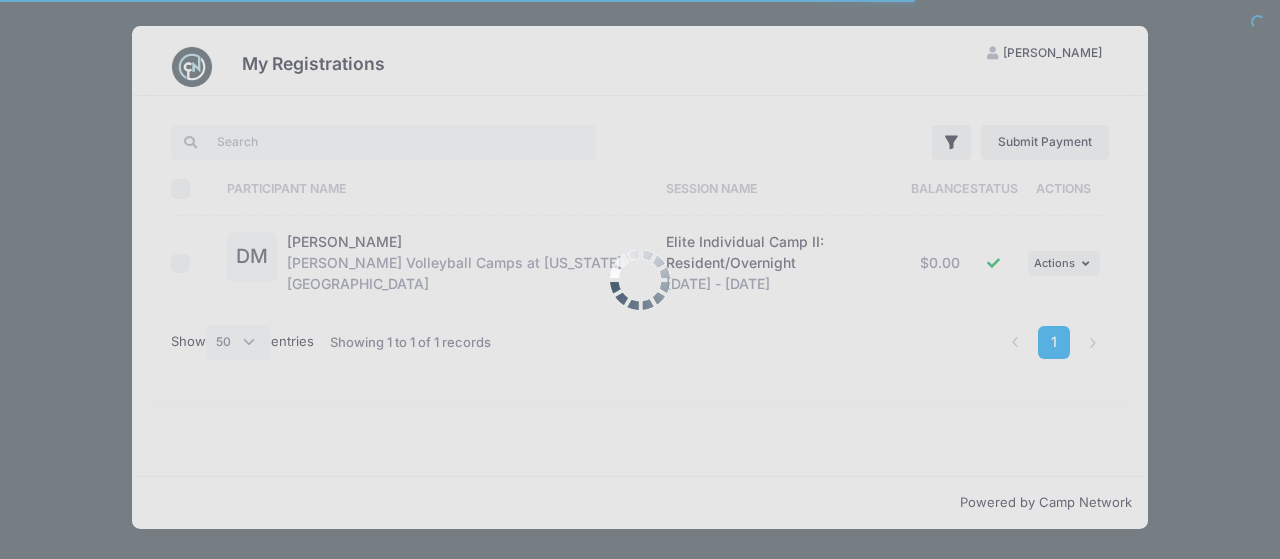 scroll, scrollTop: 0, scrollLeft: 0, axis: both 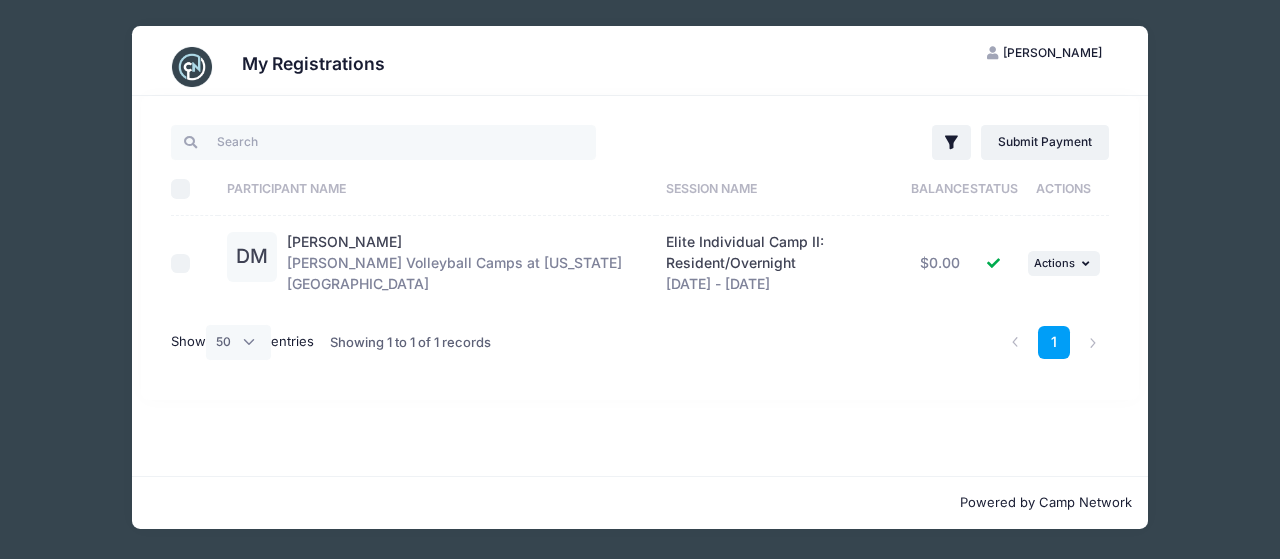 click on "Elite Individual Camp II: Resident/Overnight" at bounding box center (745, 252) 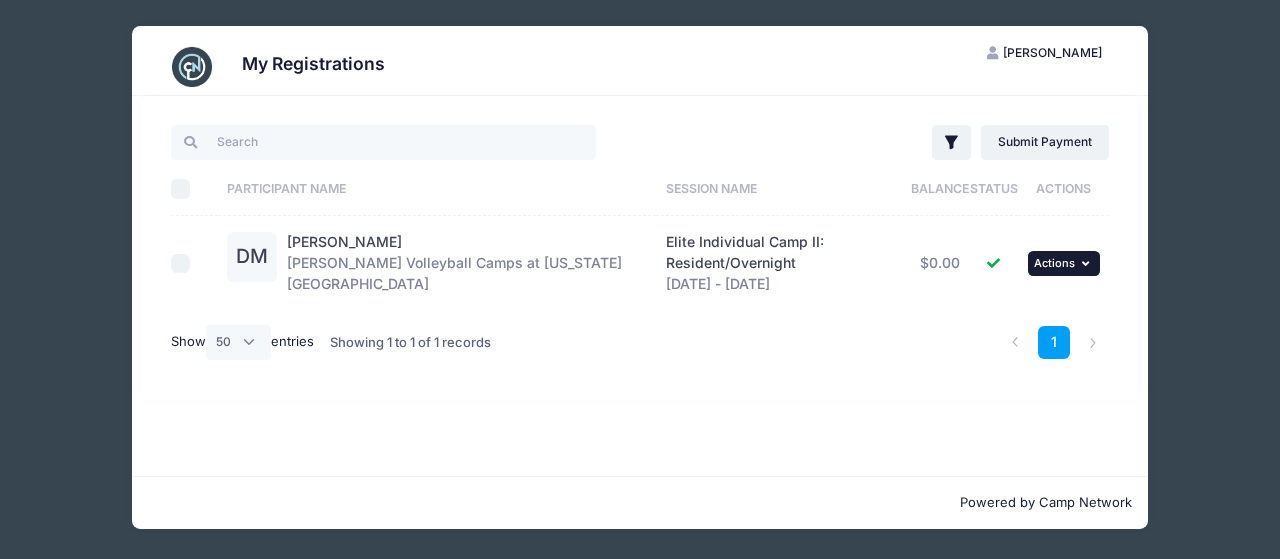 click on "Actions" at bounding box center [1054, 263] 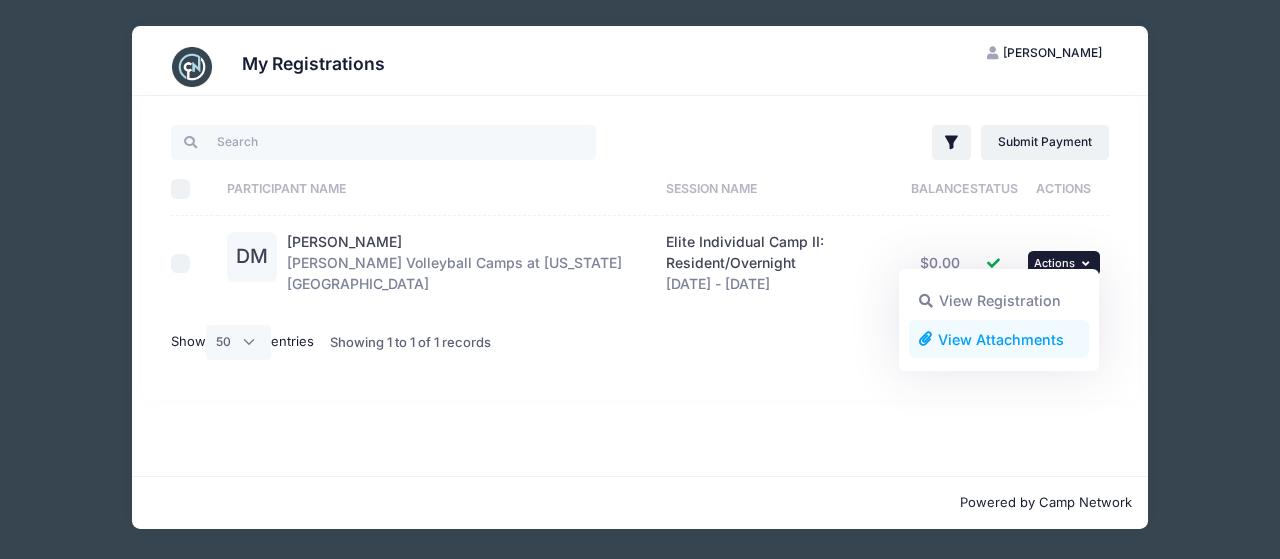 click on "View Attachments" at bounding box center (999, 339) 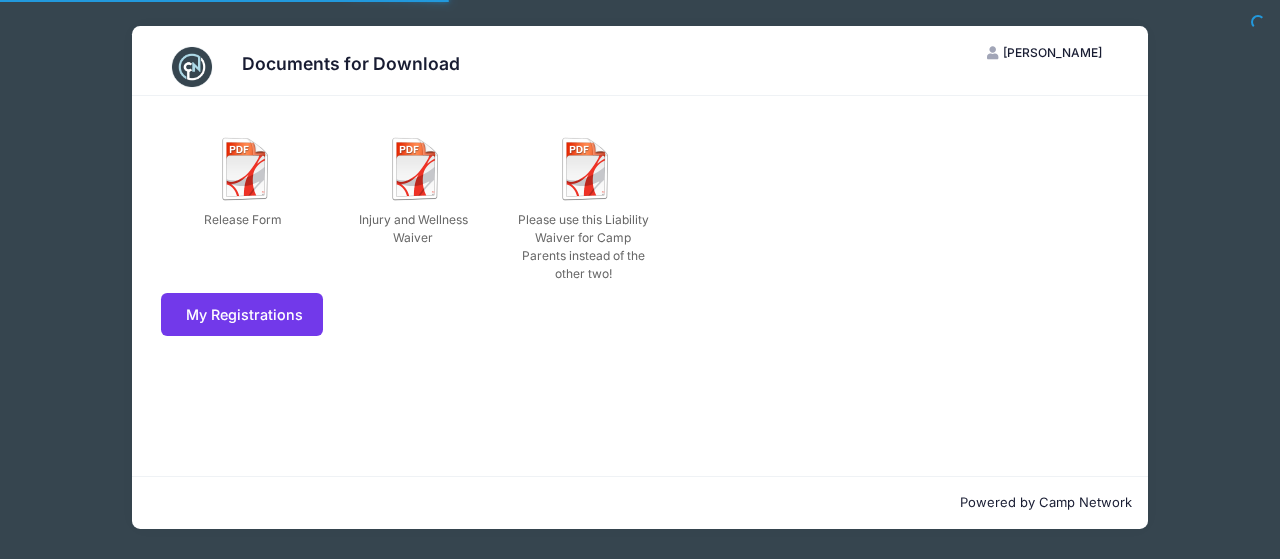 scroll, scrollTop: 0, scrollLeft: 0, axis: both 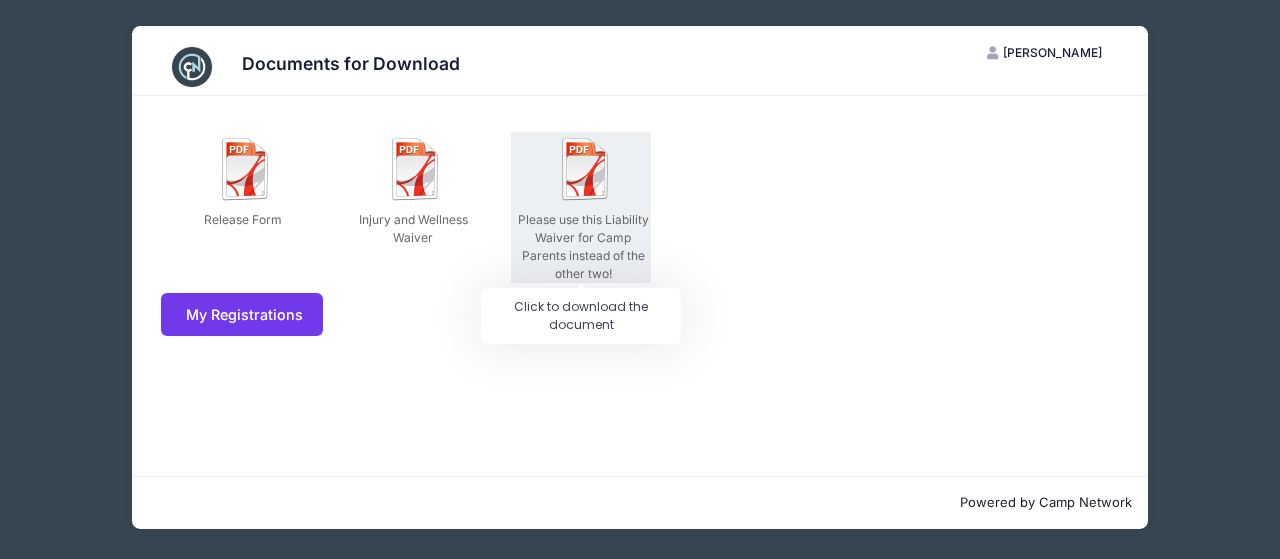 click at bounding box center [586, 169] 